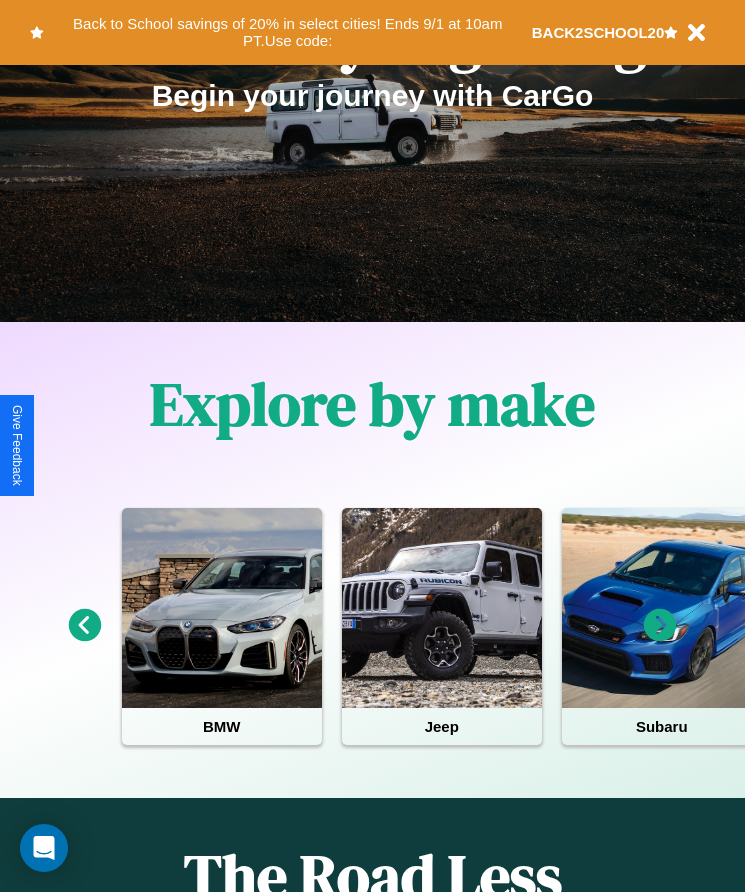 scroll, scrollTop: 817, scrollLeft: 0, axis: vertical 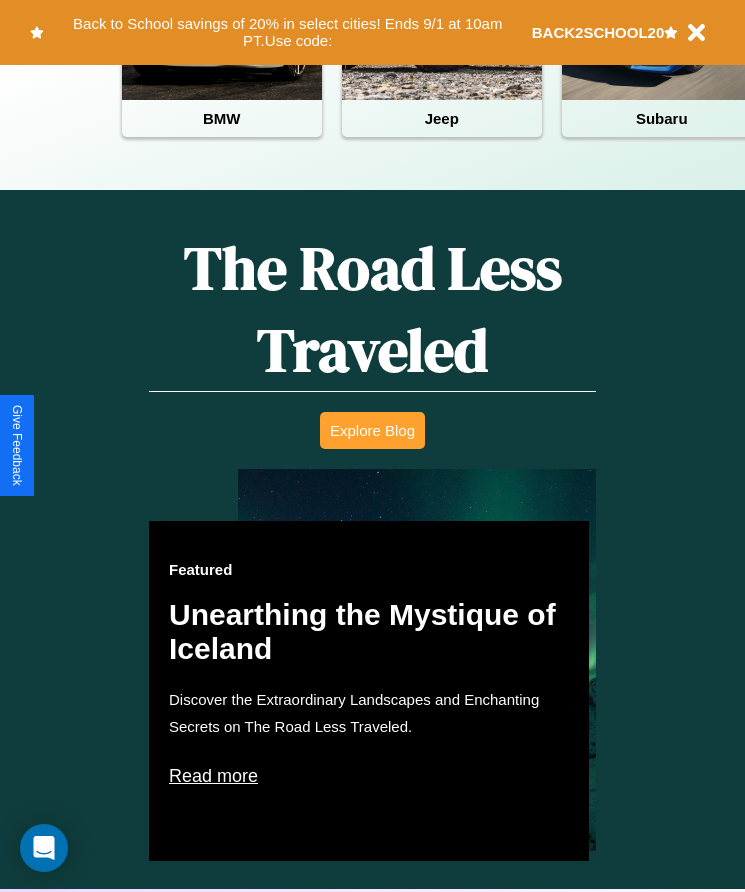click on "Explore Blog" at bounding box center [372, 430] 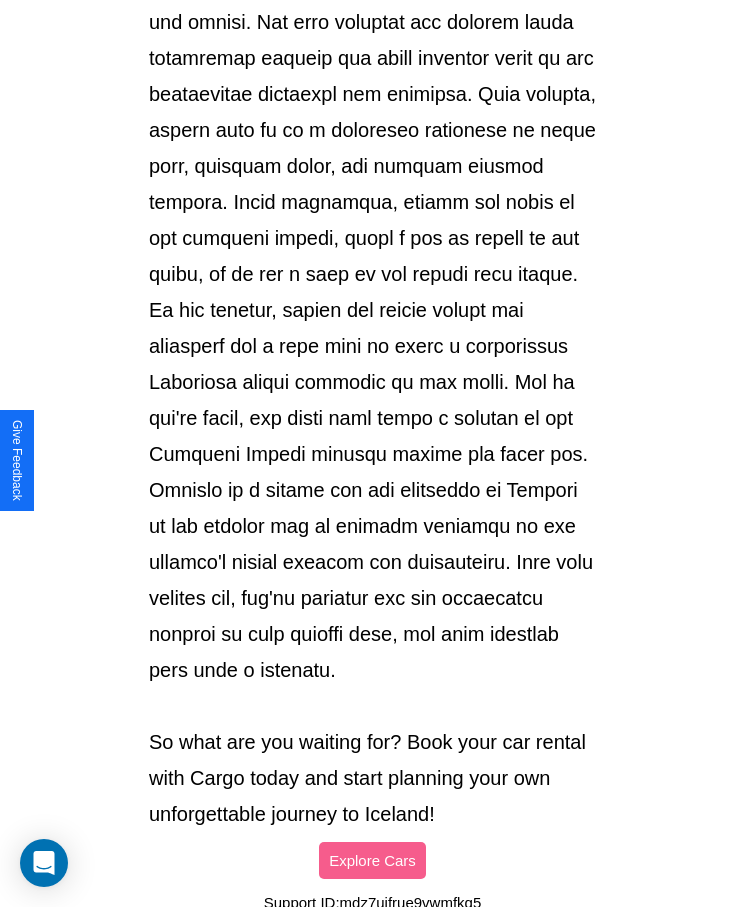 scroll, scrollTop: 2113, scrollLeft: 0, axis: vertical 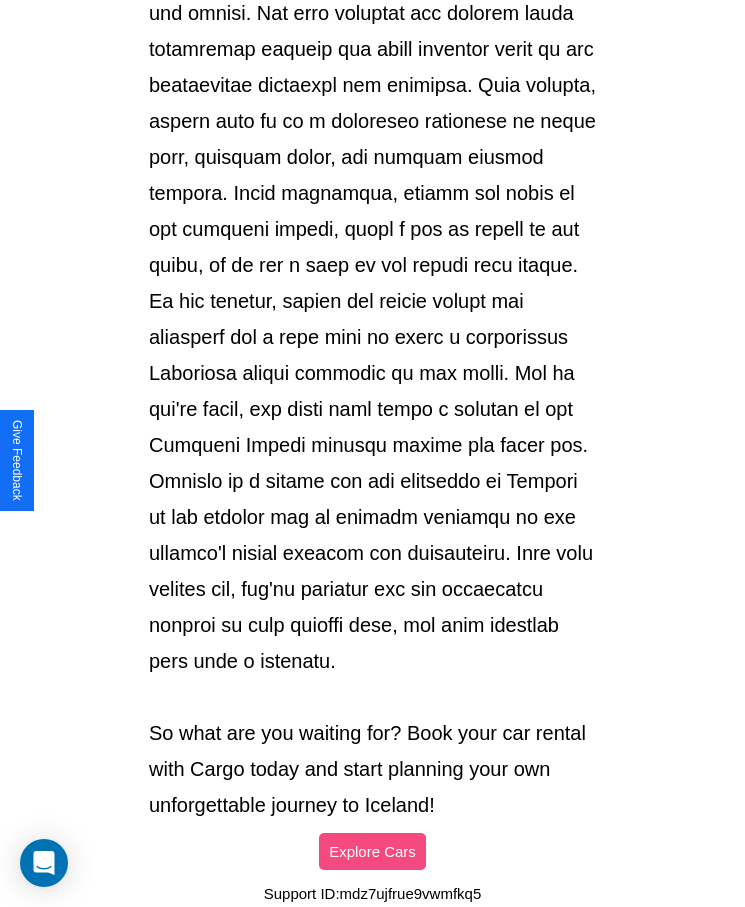 click on "Explore Cars" at bounding box center [372, 851] 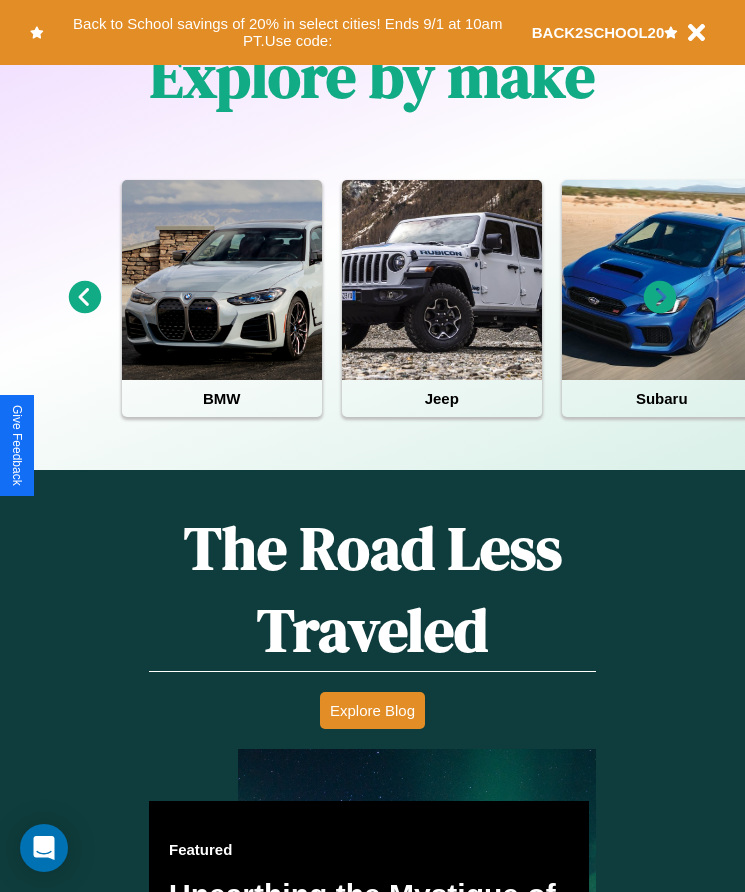 scroll, scrollTop: 334, scrollLeft: 0, axis: vertical 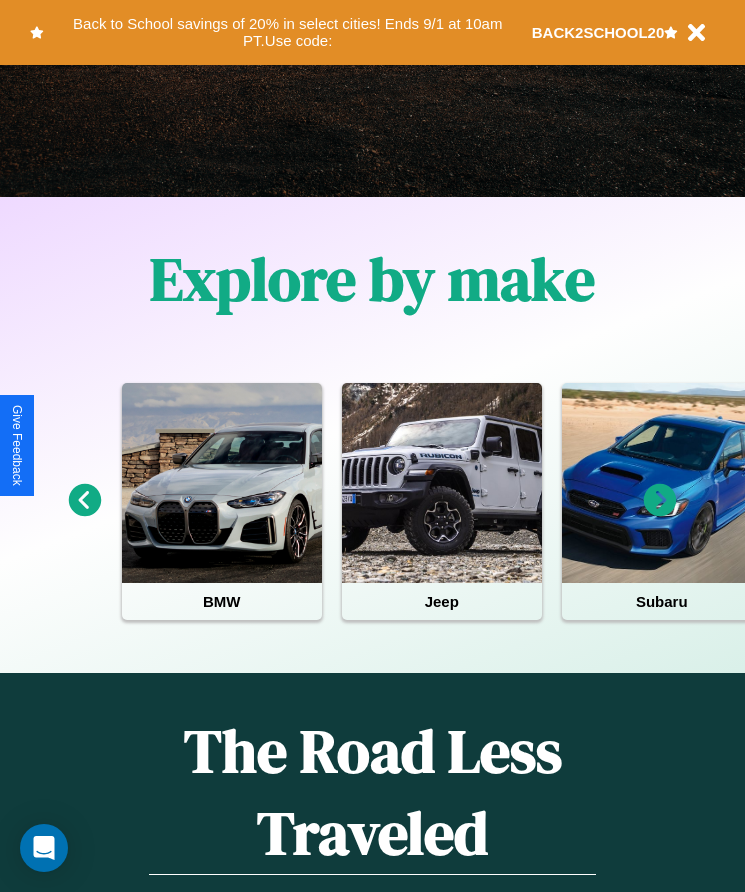 click 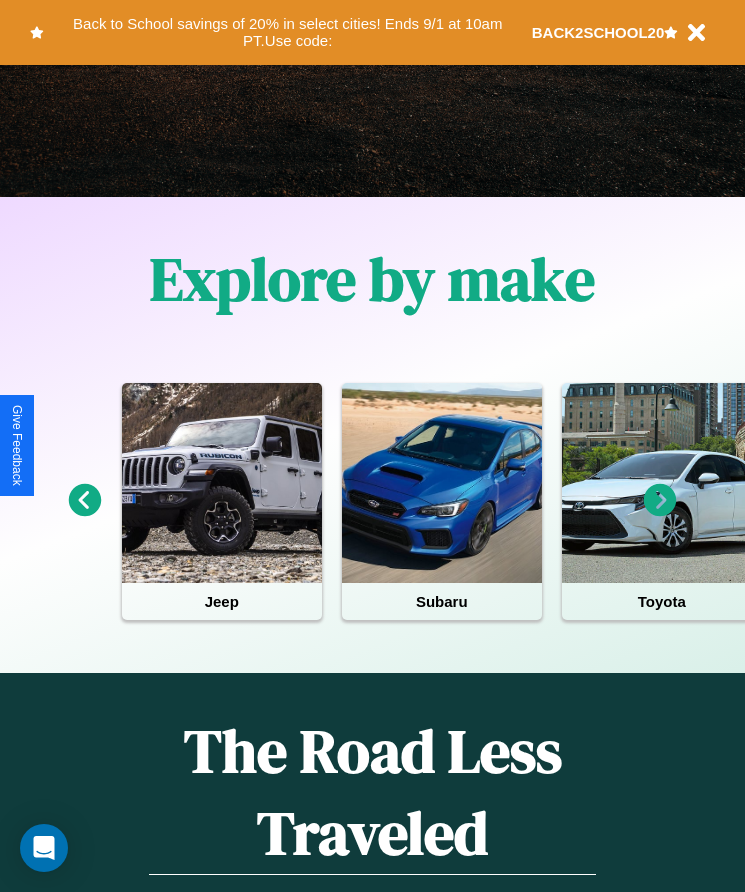 click 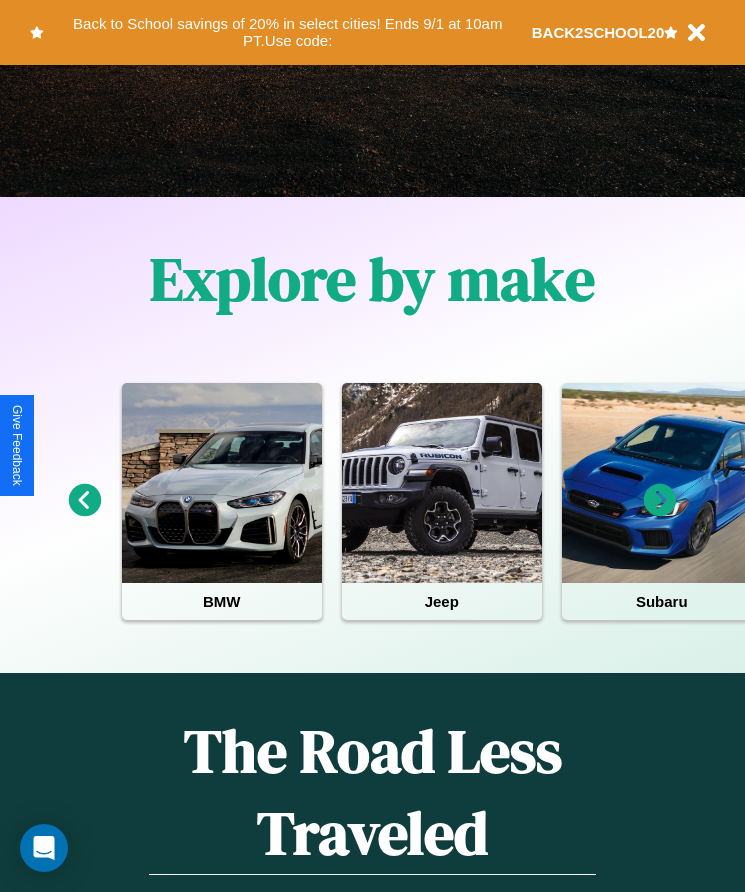click 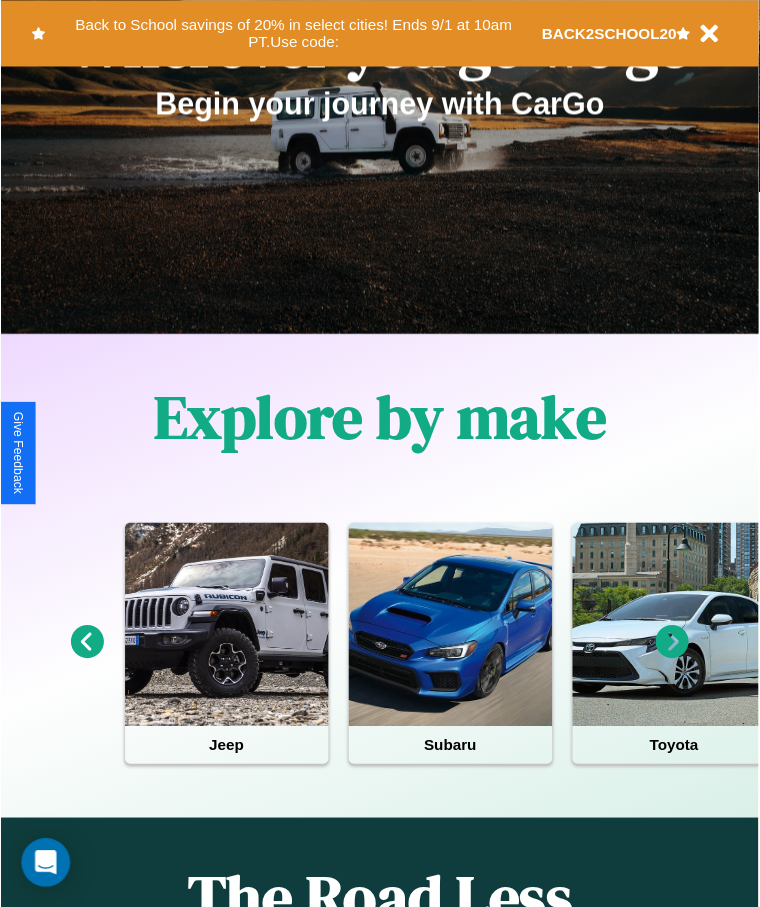 scroll, scrollTop: 0, scrollLeft: 0, axis: both 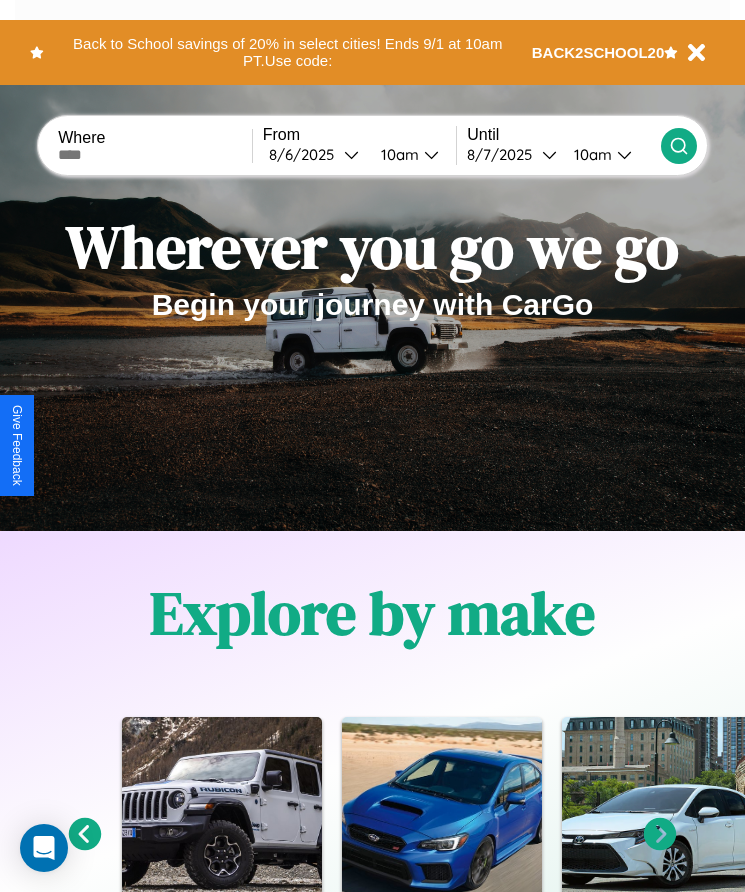 click at bounding box center (155, 155) 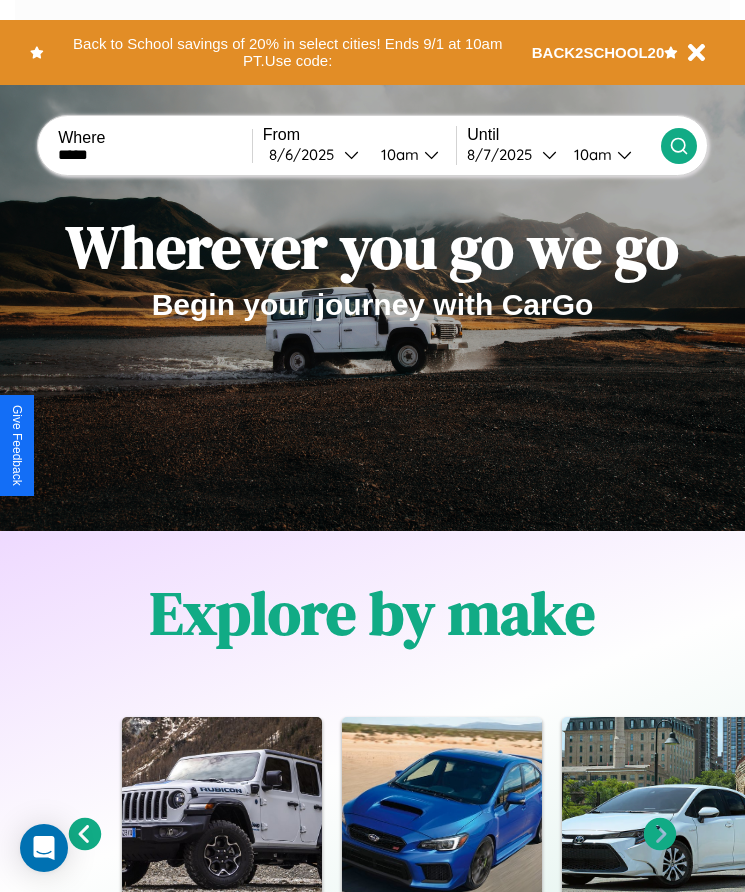 type on "*****" 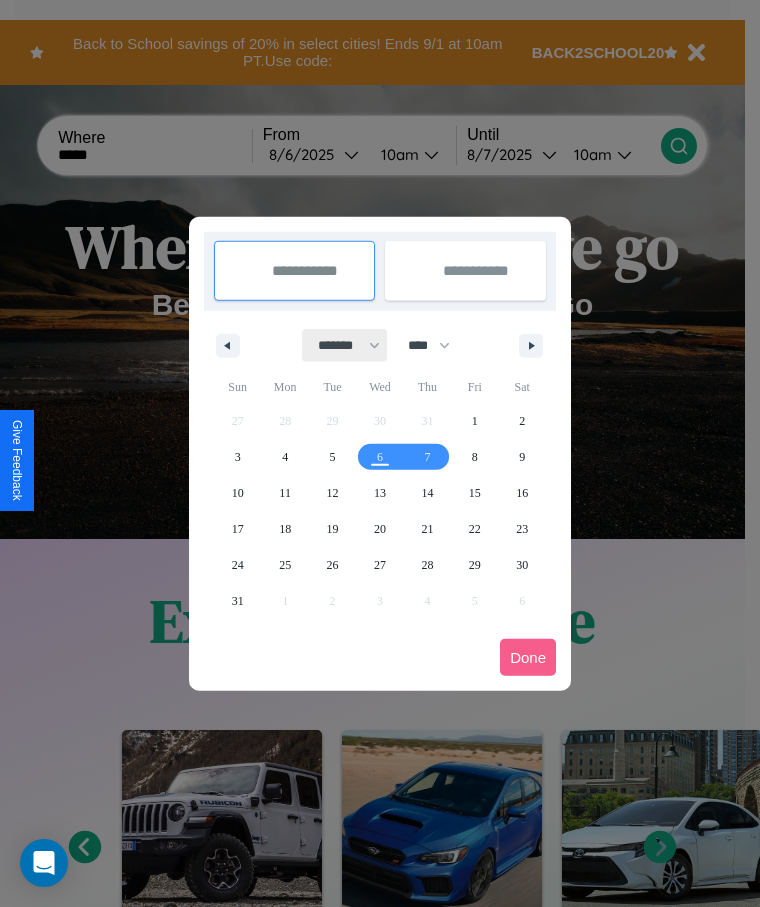 click on "******* ******** ***** ***** *** **** **** ****** ********* ******* ******** ********" at bounding box center [345, 345] 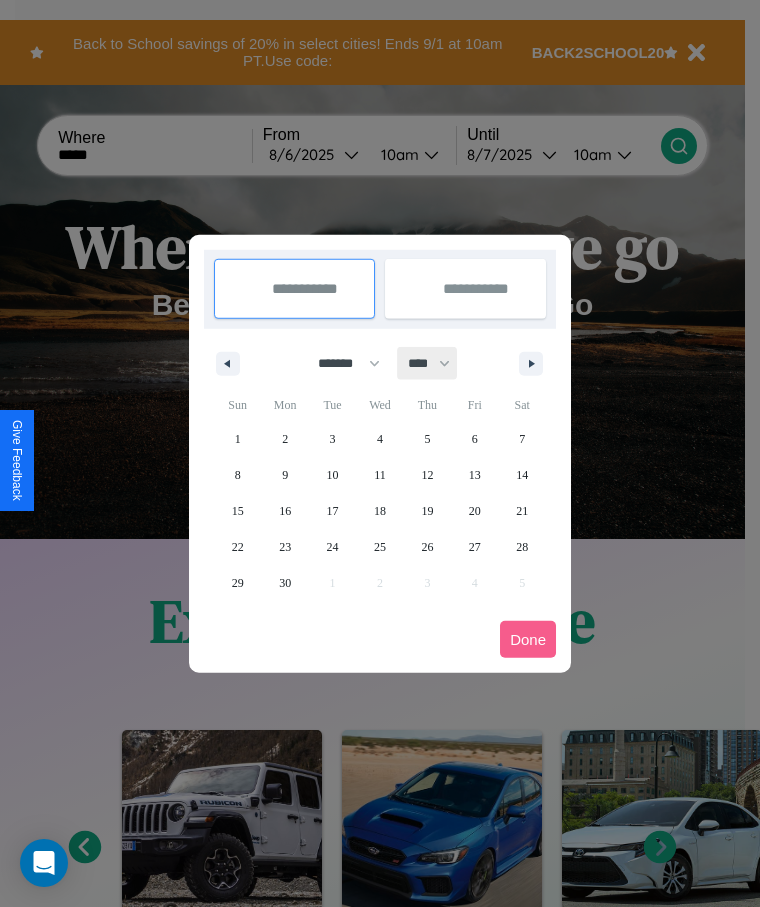 click on "**** **** **** **** **** **** **** **** **** **** **** **** **** **** **** **** **** **** **** **** **** **** **** **** **** **** **** **** **** **** **** **** **** **** **** **** **** **** **** **** **** **** **** **** **** **** **** **** **** **** **** **** **** **** **** **** **** **** **** **** **** **** **** **** **** **** **** **** **** **** **** **** **** **** **** **** **** **** **** **** **** **** **** **** **** **** **** **** **** **** **** **** **** **** **** **** **** **** **** **** **** **** **** **** **** **** **** **** **** **** **** **** **** **** **** **** **** **** **** **** ****" at bounding box center [428, 363] 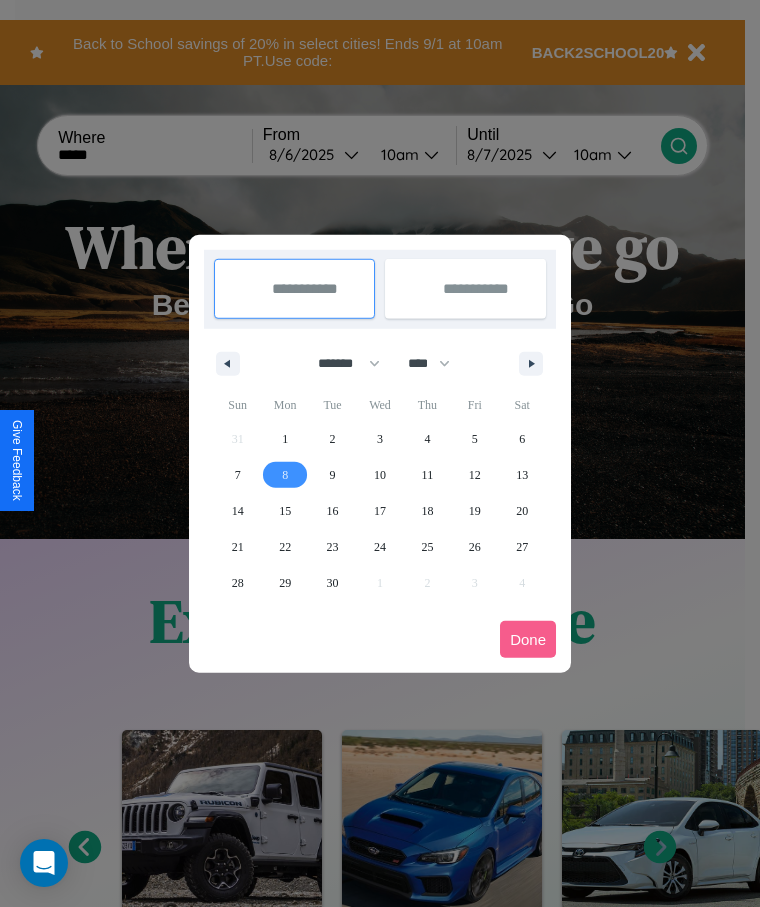 click on "8" at bounding box center (285, 475) 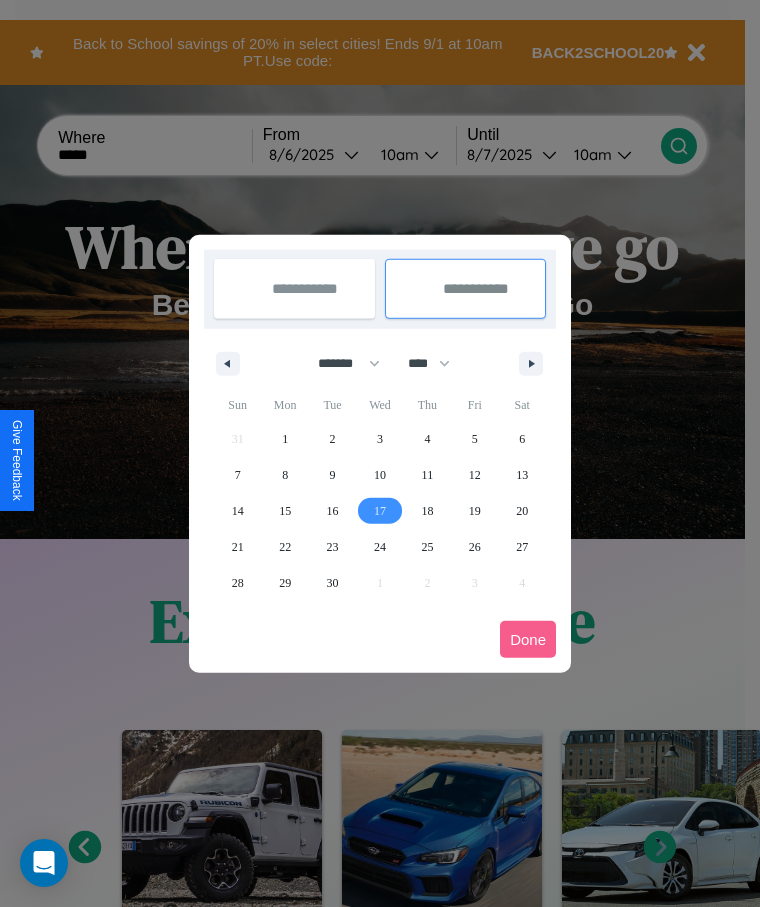 click on "17" at bounding box center [380, 511] 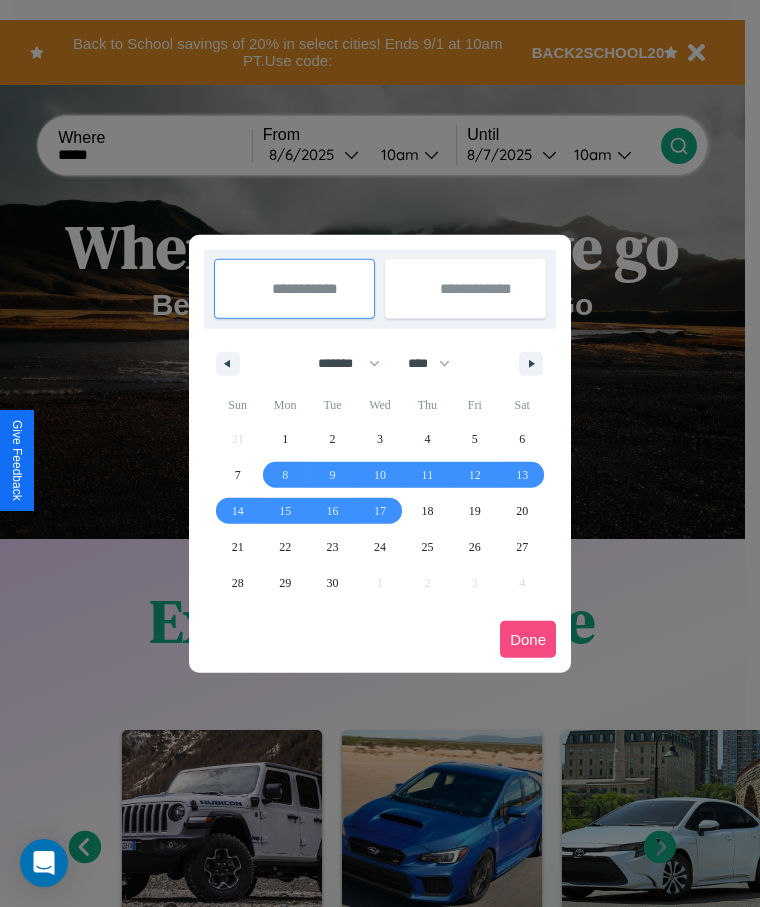 click on "Done" at bounding box center (528, 639) 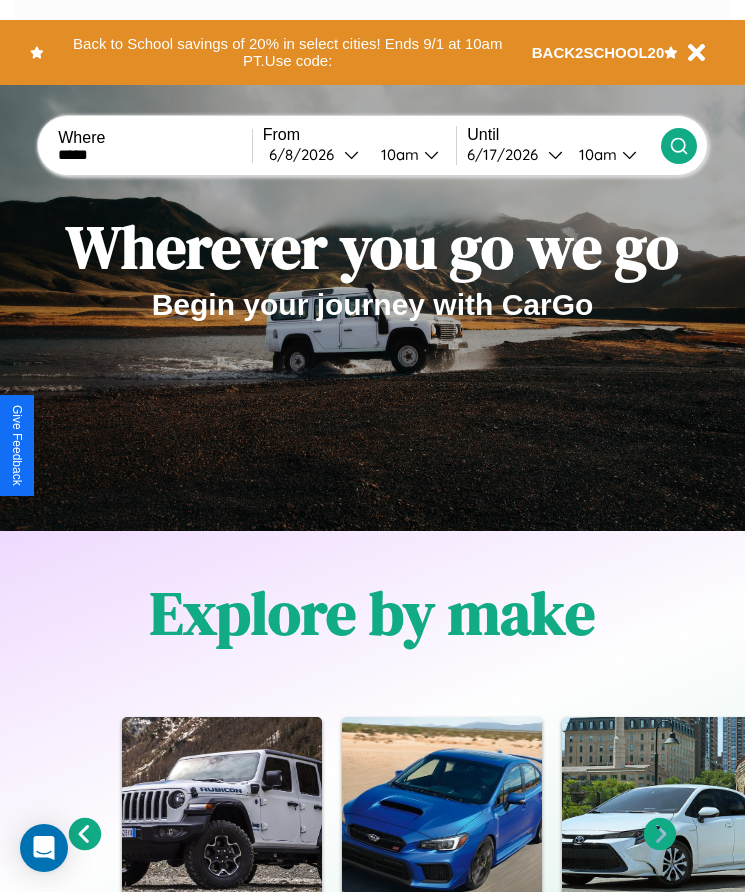 click 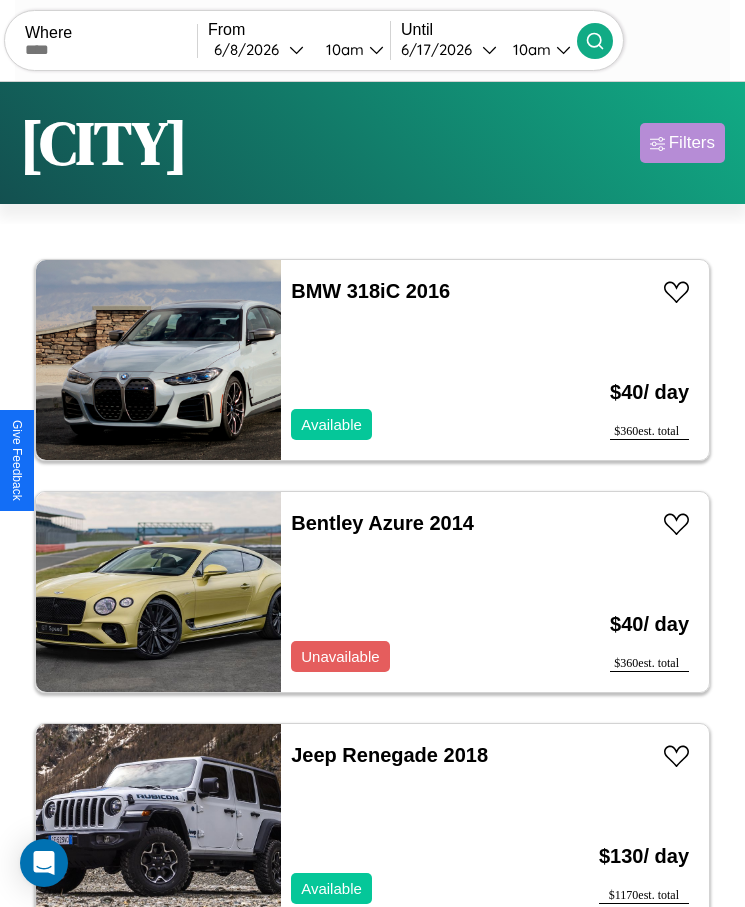 click on "Filters" at bounding box center (692, 143) 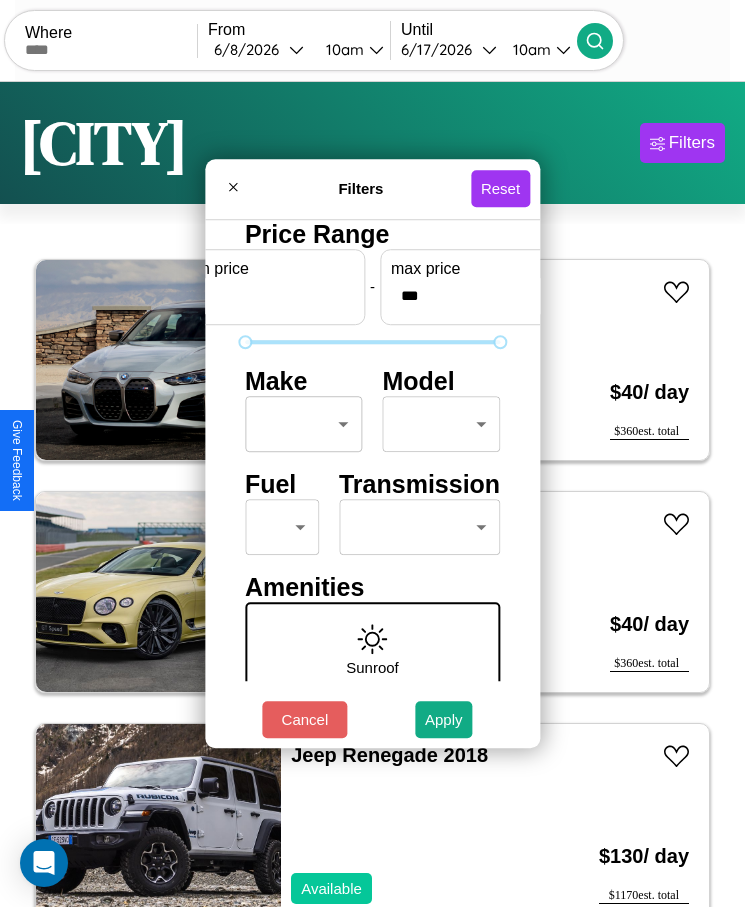click on "CarGo Where From [DATE] [TIME] Until [DATE] [TIME] Become a Host Login Sign Up [CITY] Filters 131 cars in this area These cars can be picked up in this city. BMW 318iC 2016 Available $ 40 / day $ 360 est. total Bentley Azure 2014 Unavailable $ 40 / day $ 360 est. total Jeep Renegade 2018 Available $ 130 / day $ 1170 est. total Maserati Levante 2014 Unavailable $ 70 / day $ 630 est. total Mercedes L1319 2014 Available $ 190 / day $ 1710 est. total Buick Coachbuilder 2019 Available $ 200 / day $ 1800 est. total BMW R 1100 RT 2019 Available $ 190 / day $ 1710 est. total Maserati Levante 2017 Available $ 140 / day $ 1260 est. total Chrysler 300 2016 Available $ 190 / day $ 1710 est. total Alfa Romeo GTV6 2024 Unavailable $ 60 / day $ 540 est. total Tesla Model 3 2023 Available $ 70 / day $ 630 est. total Honda Silverwing 2017 Available $ 140 / day $ 1260 est. total Land Rover Range Rover Velar 2014 Unavailable $ 140 / day $ 1260" at bounding box center (372, 478) 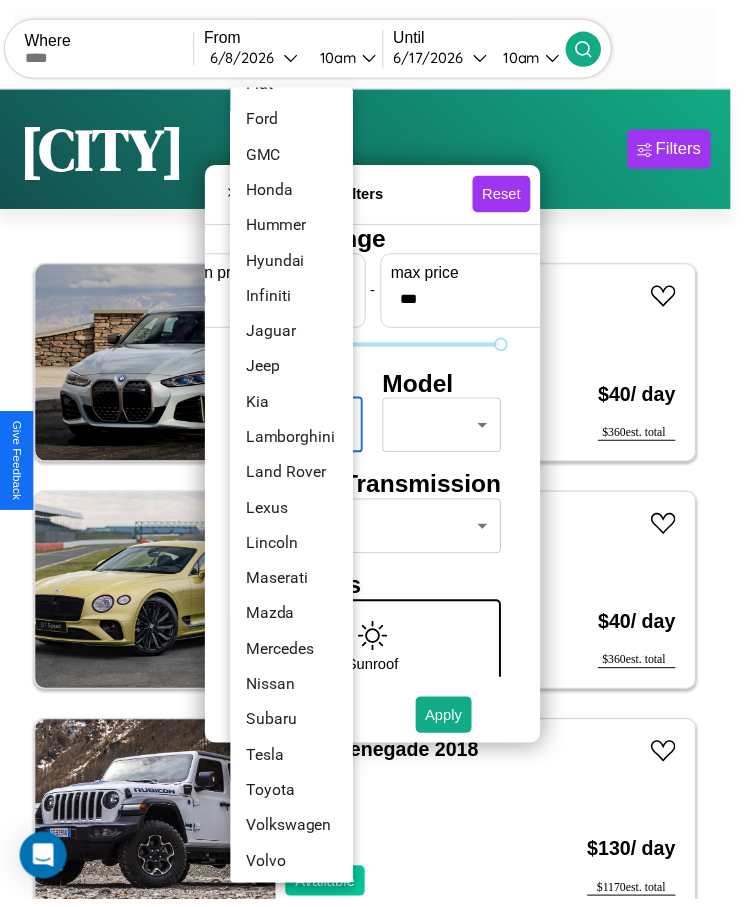 scroll, scrollTop: 501, scrollLeft: 0, axis: vertical 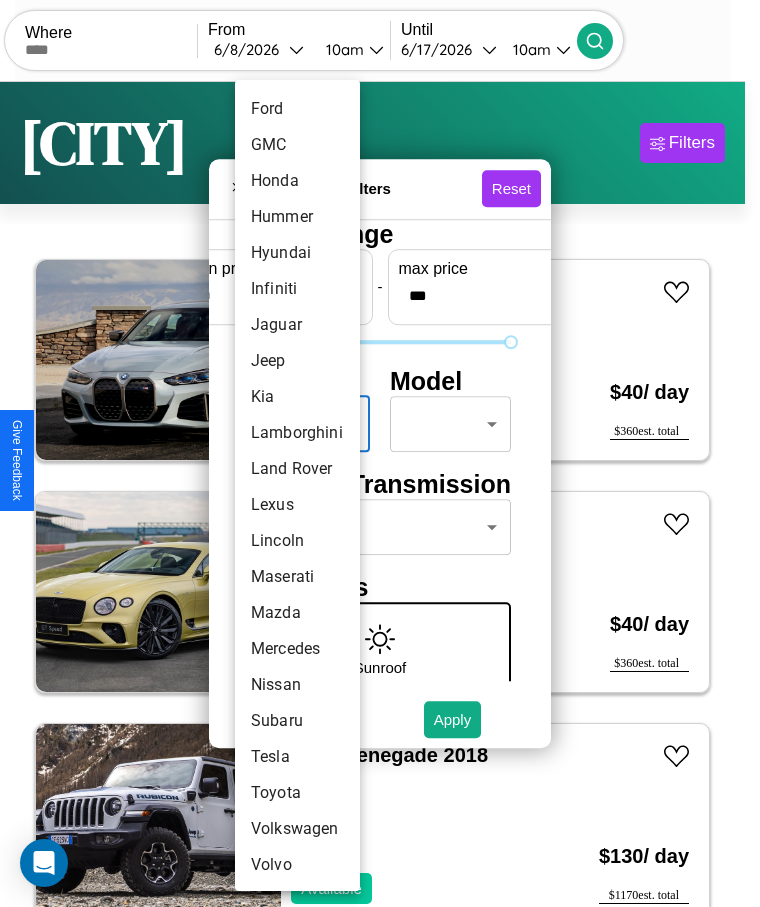 click on "Tesla" at bounding box center (297, 757) 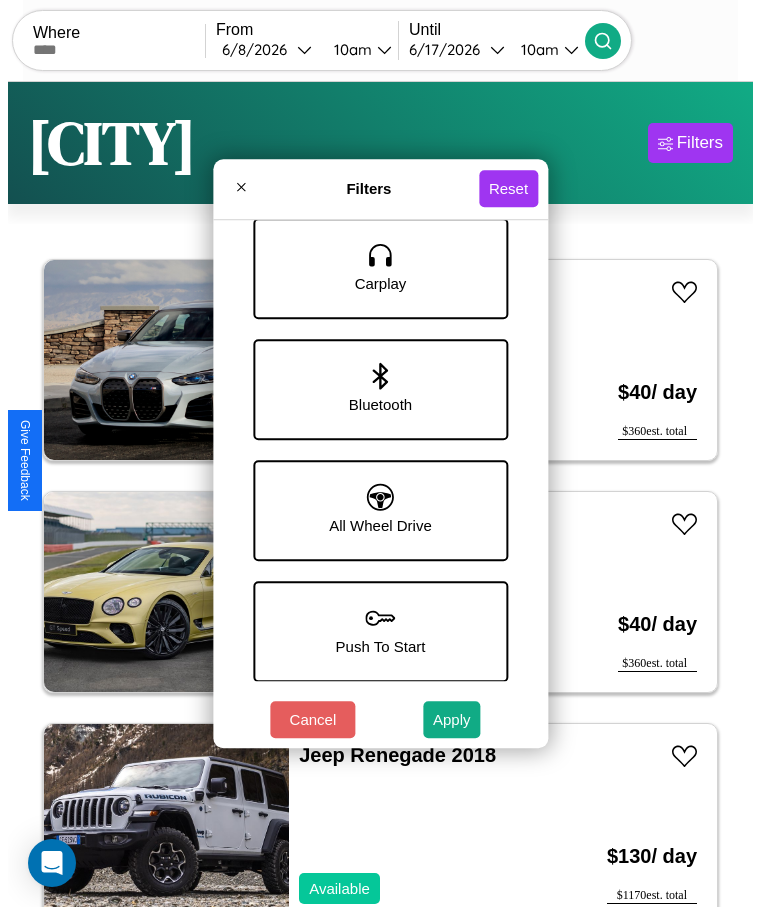 scroll, scrollTop: 1247, scrollLeft: 0, axis: vertical 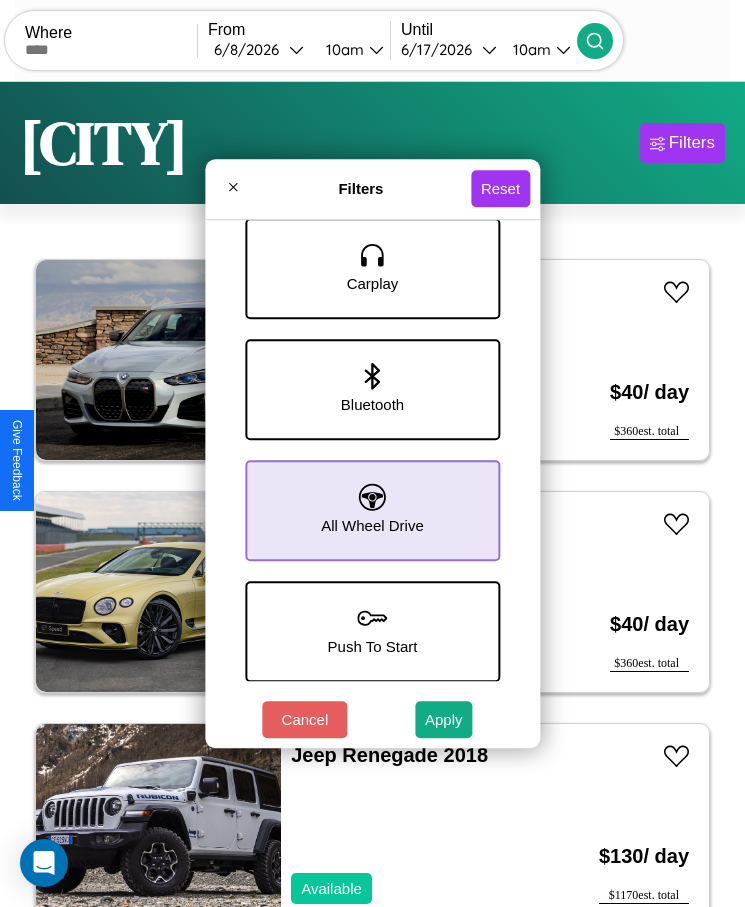 click 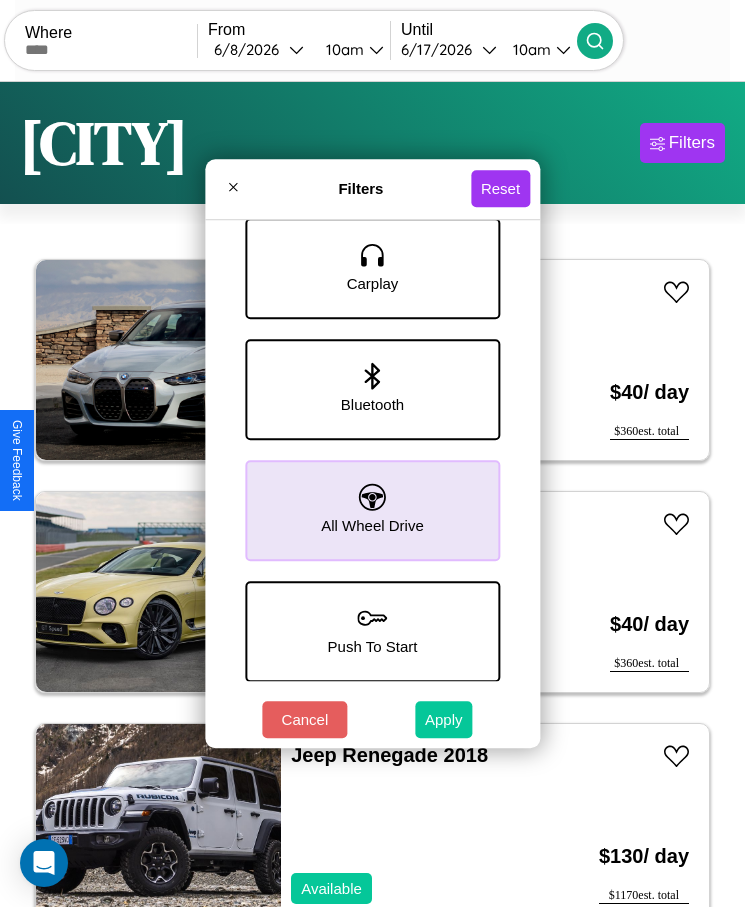 click on "Apply" at bounding box center (444, 719) 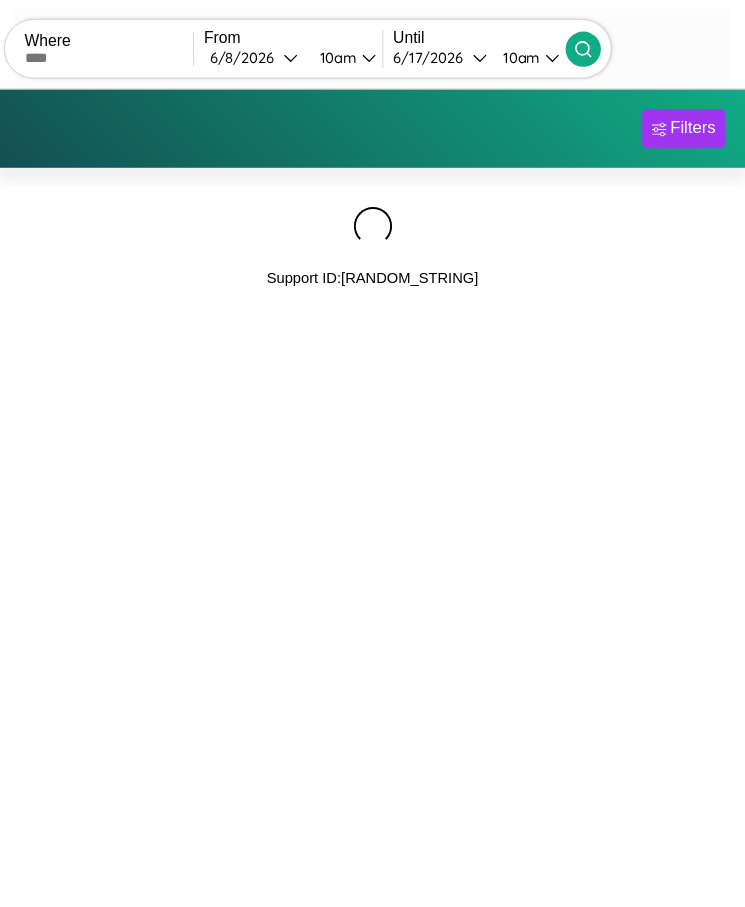 scroll, scrollTop: 0, scrollLeft: 0, axis: both 